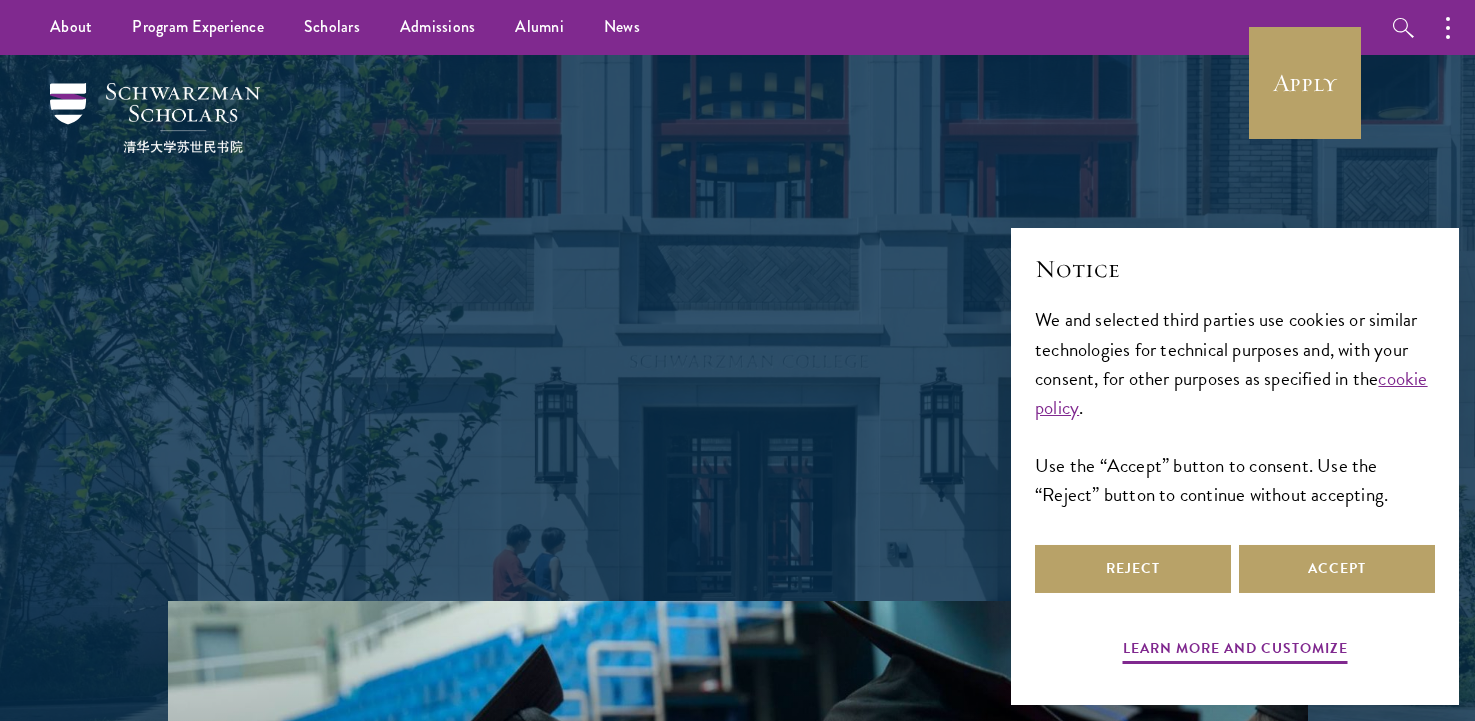 scroll, scrollTop: 0, scrollLeft: 0, axis: both 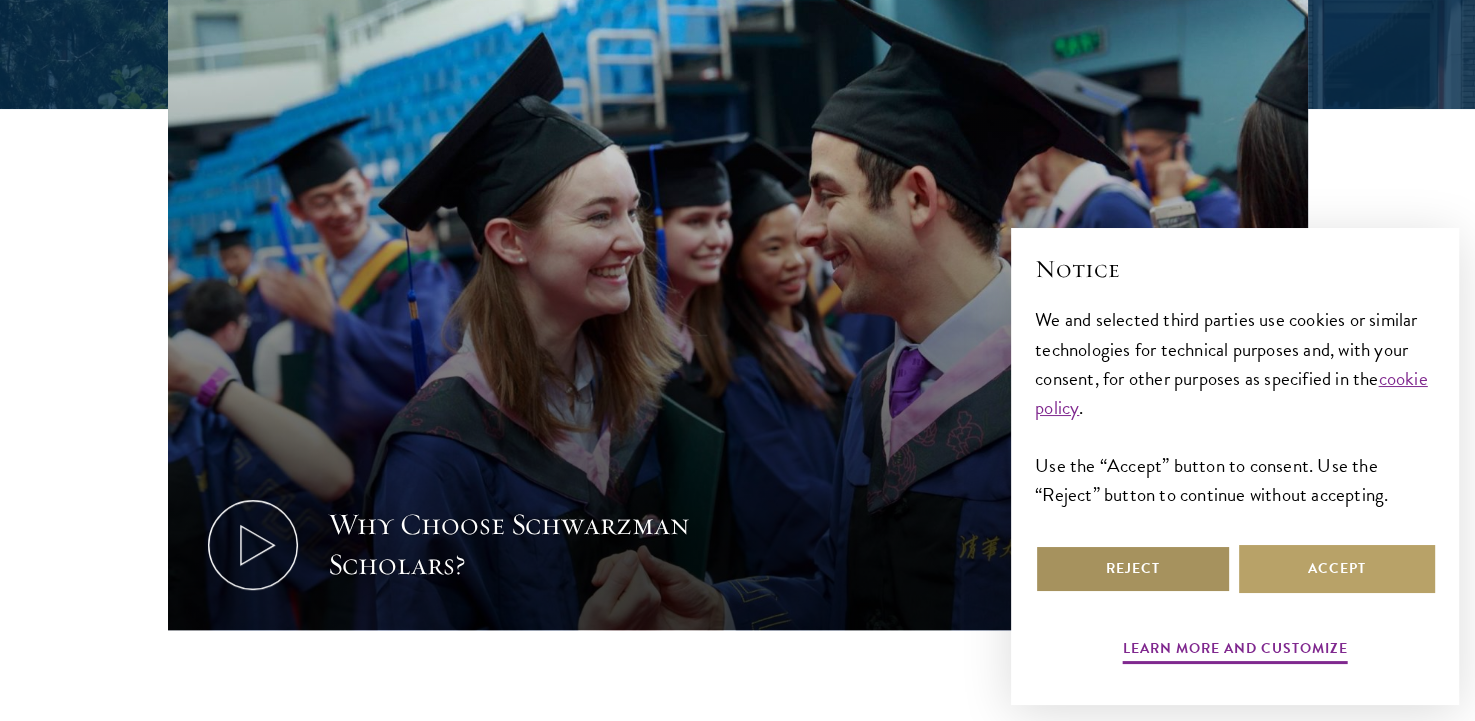 click on "Reject" at bounding box center [1133, 569] 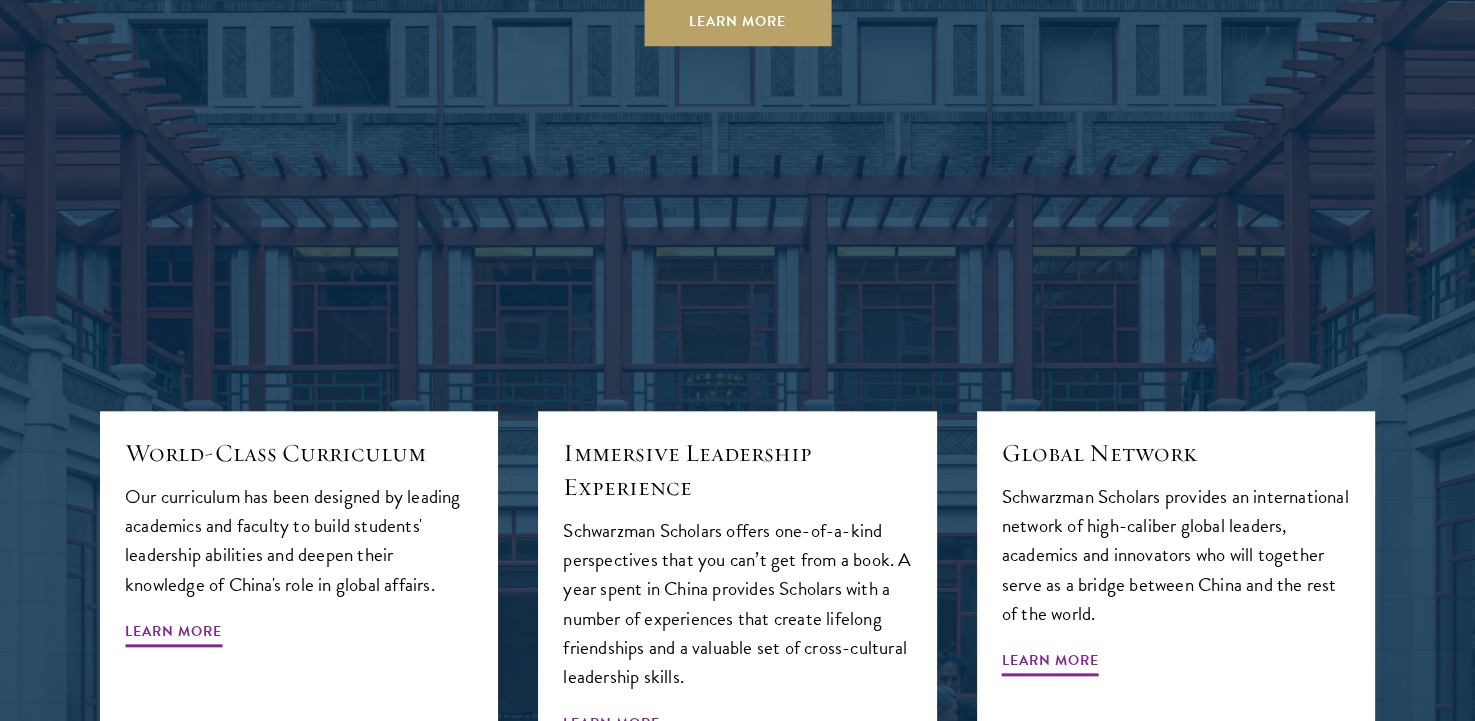 scroll, scrollTop: 1982, scrollLeft: 0, axis: vertical 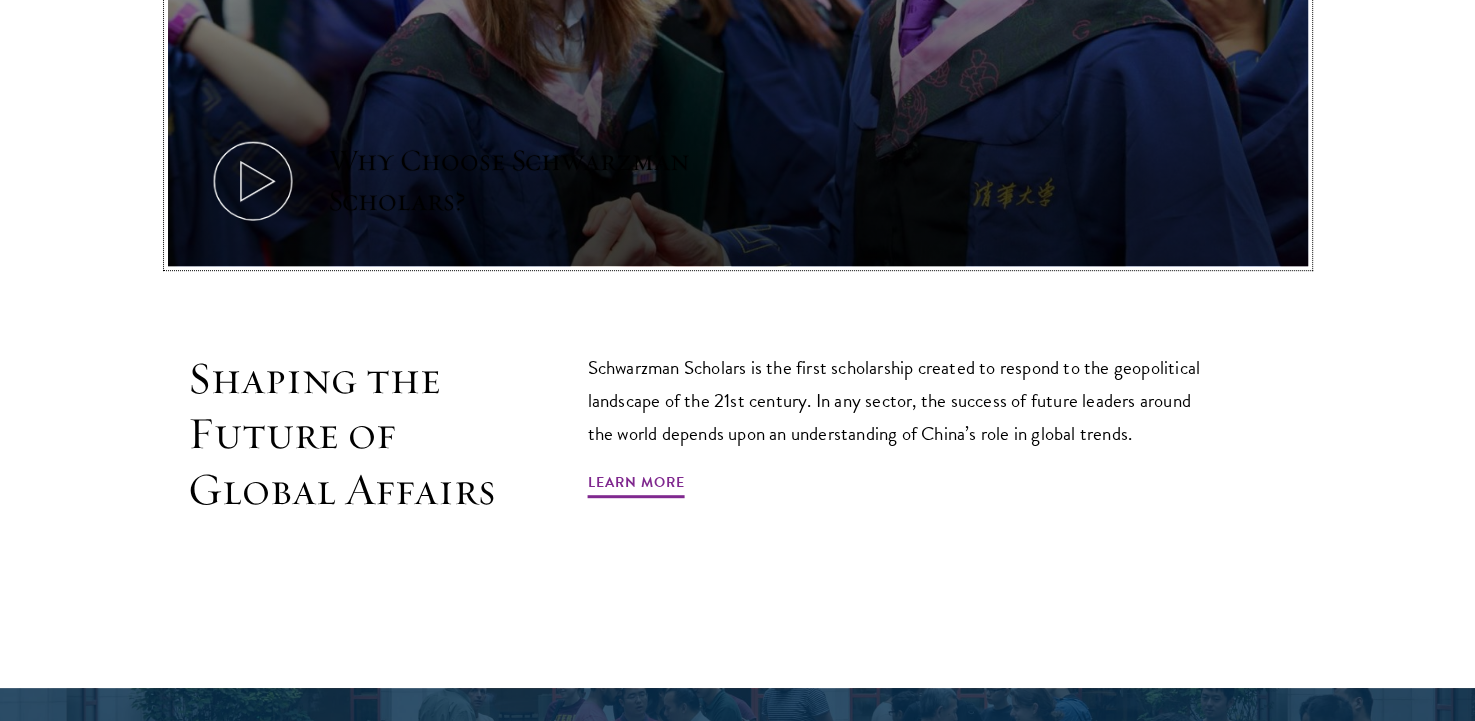 click 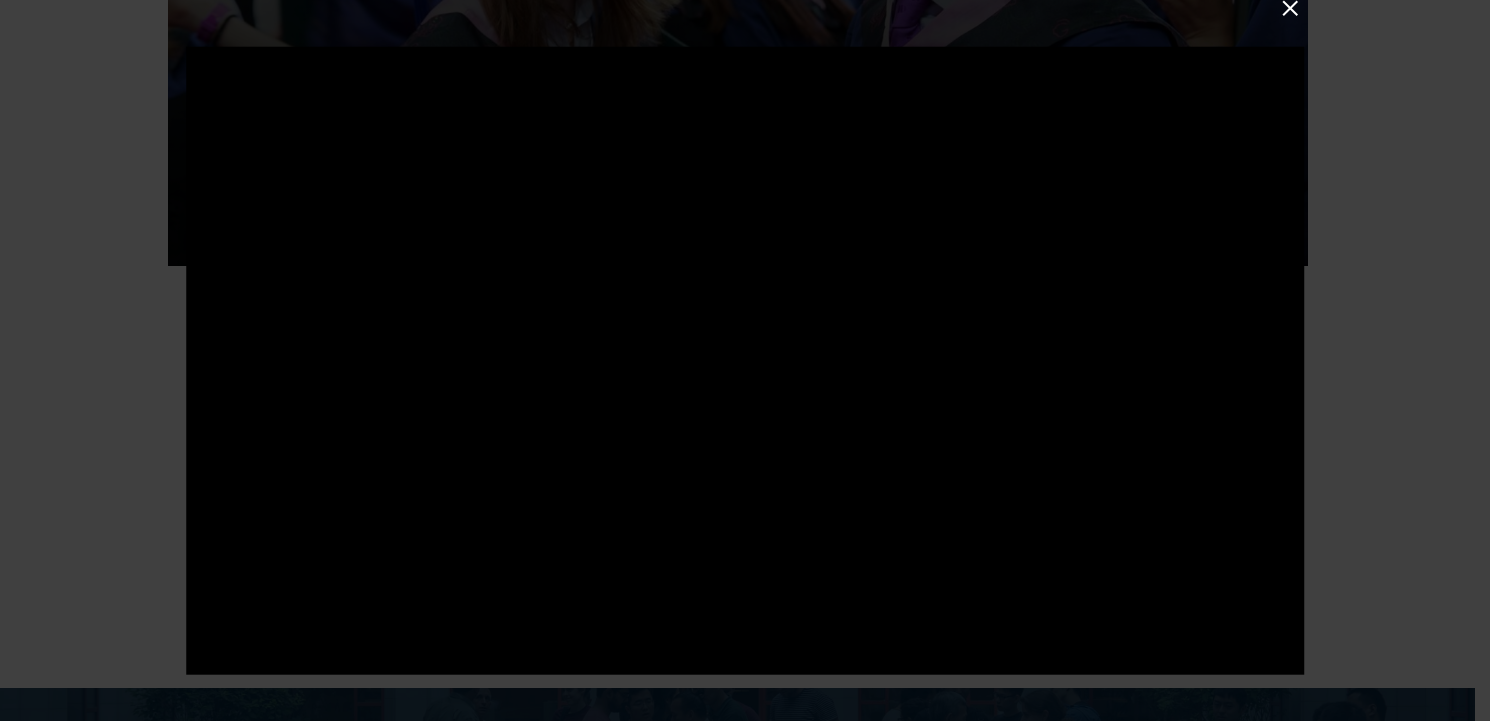 click at bounding box center (1290, 8) 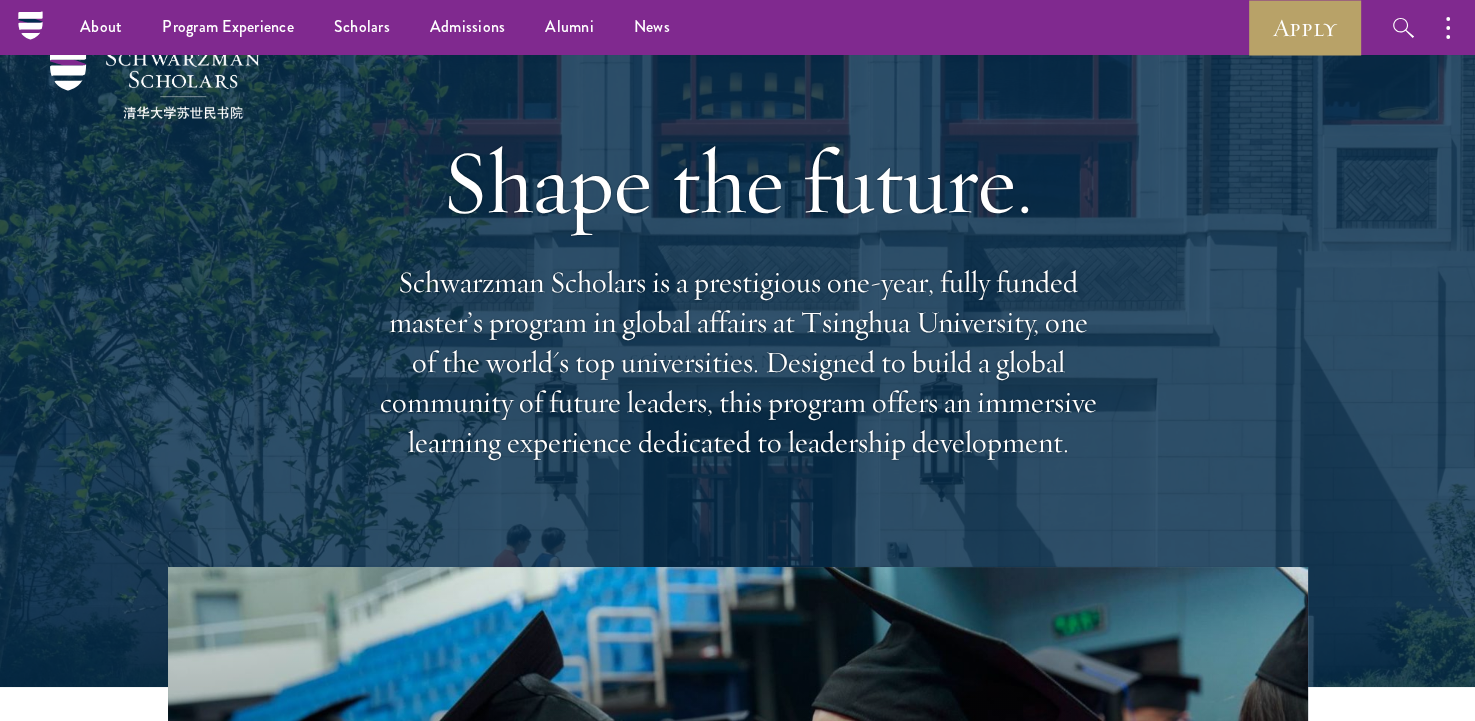 scroll, scrollTop: 0, scrollLeft: 0, axis: both 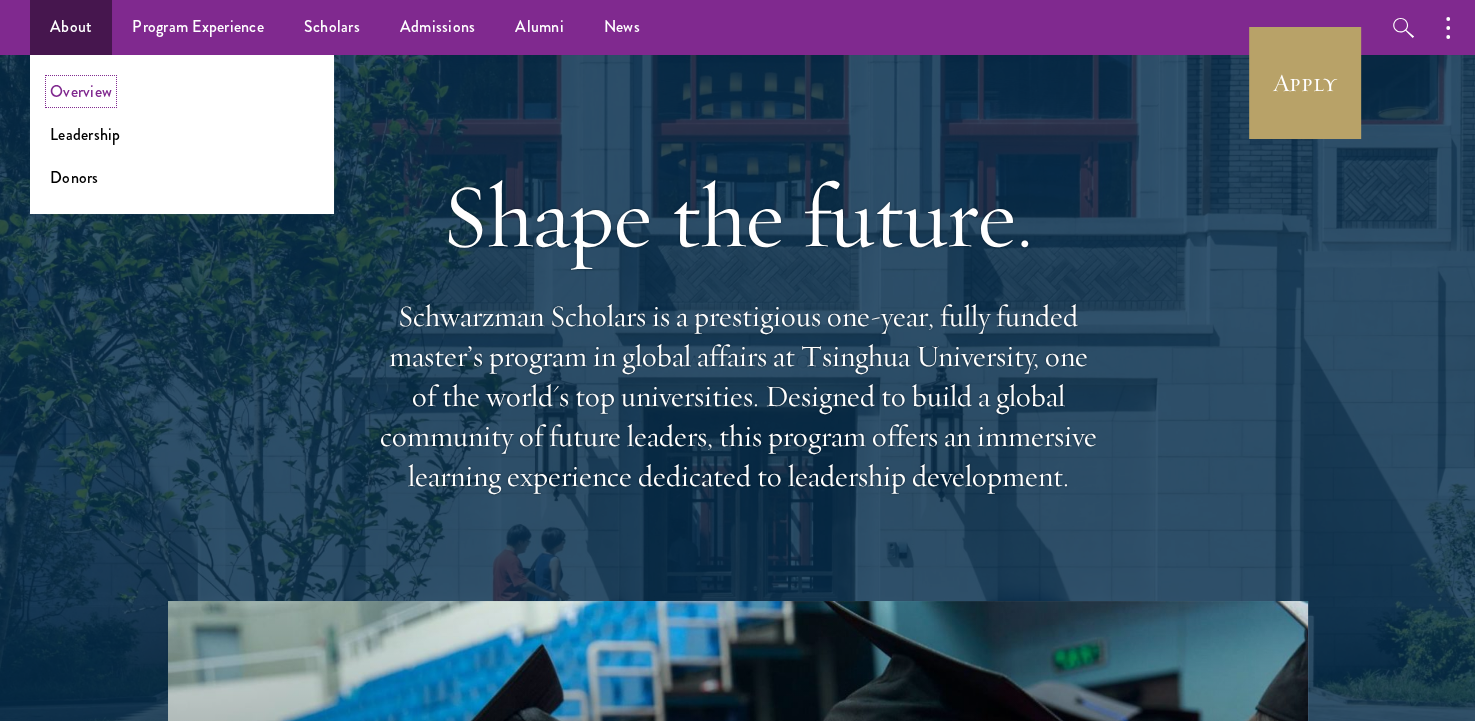 click on "Overview" at bounding box center [81, 91] 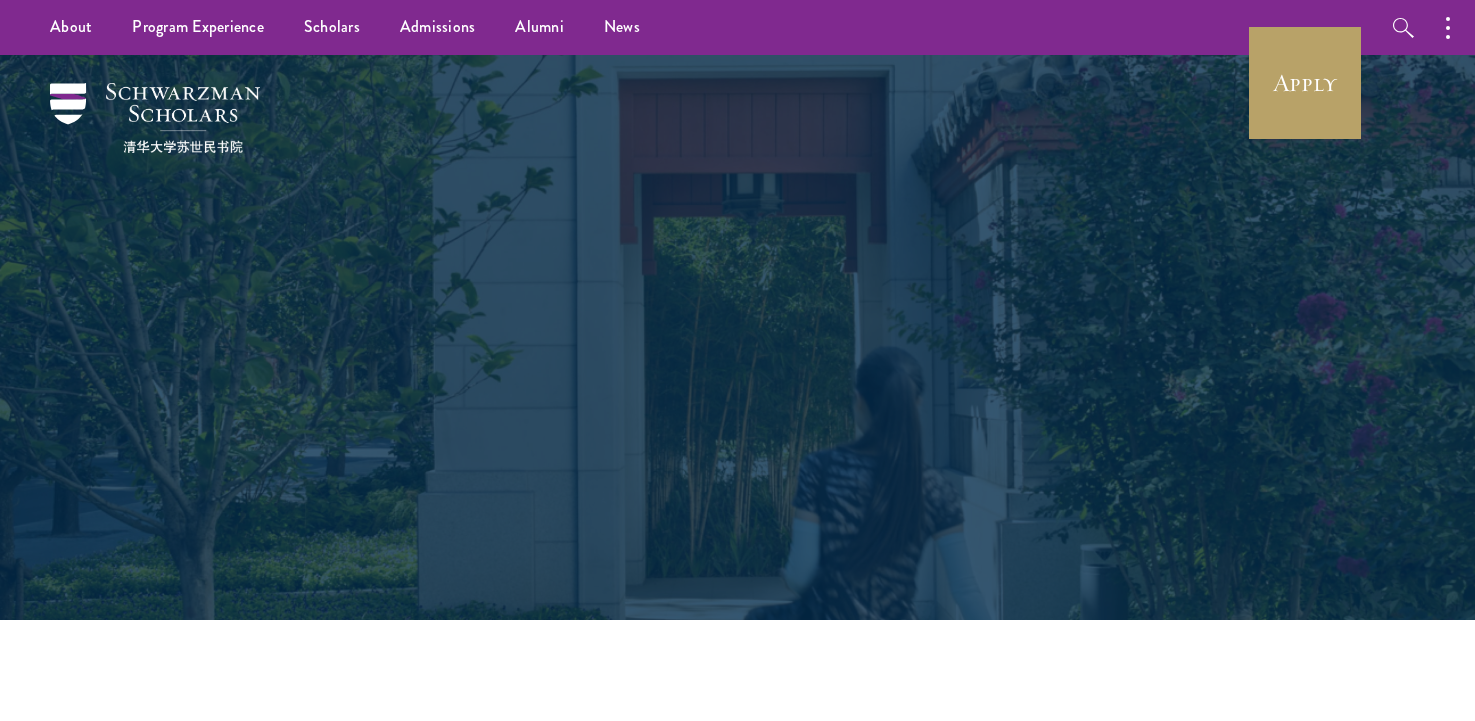 scroll, scrollTop: 0, scrollLeft: 0, axis: both 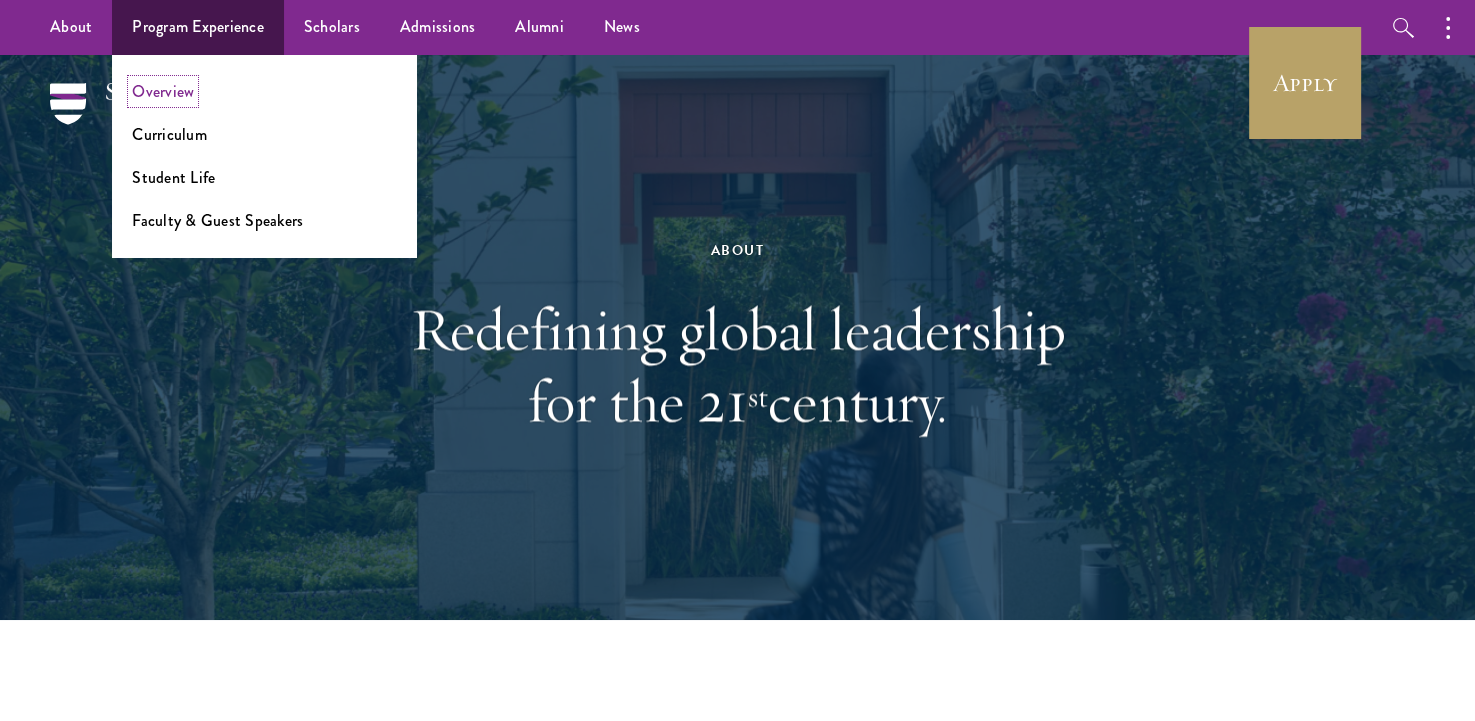 click on "Overview" at bounding box center [163, 91] 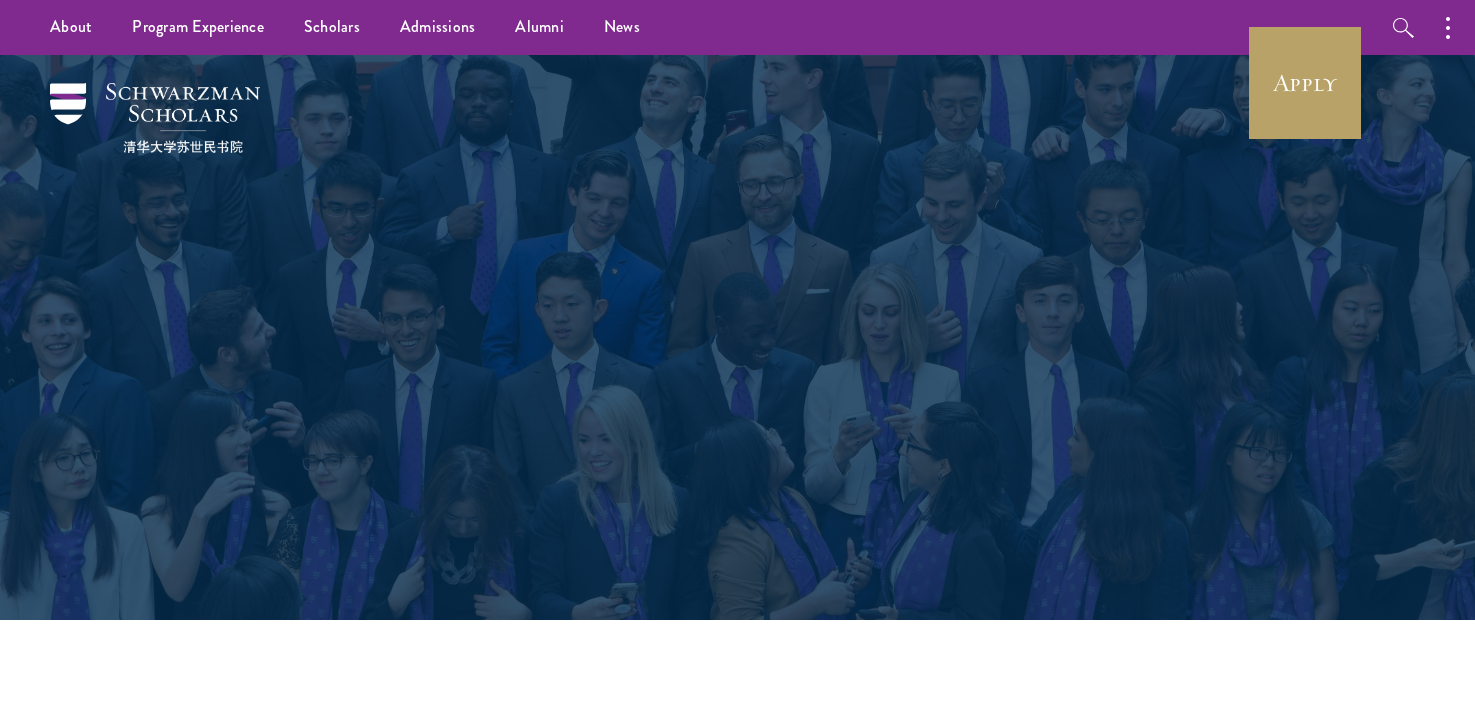 scroll, scrollTop: 0, scrollLeft: 0, axis: both 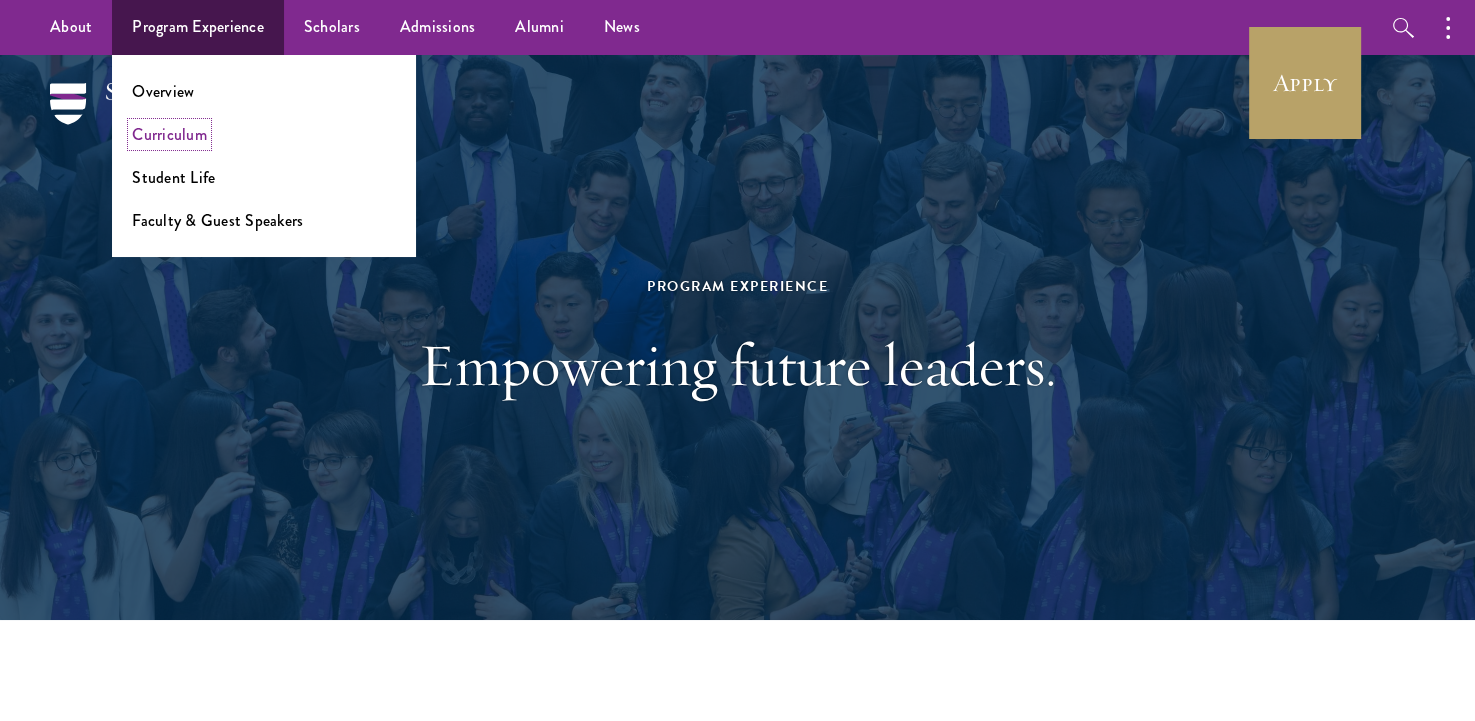 click on "Curriculum" at bounding box center (169, 134) 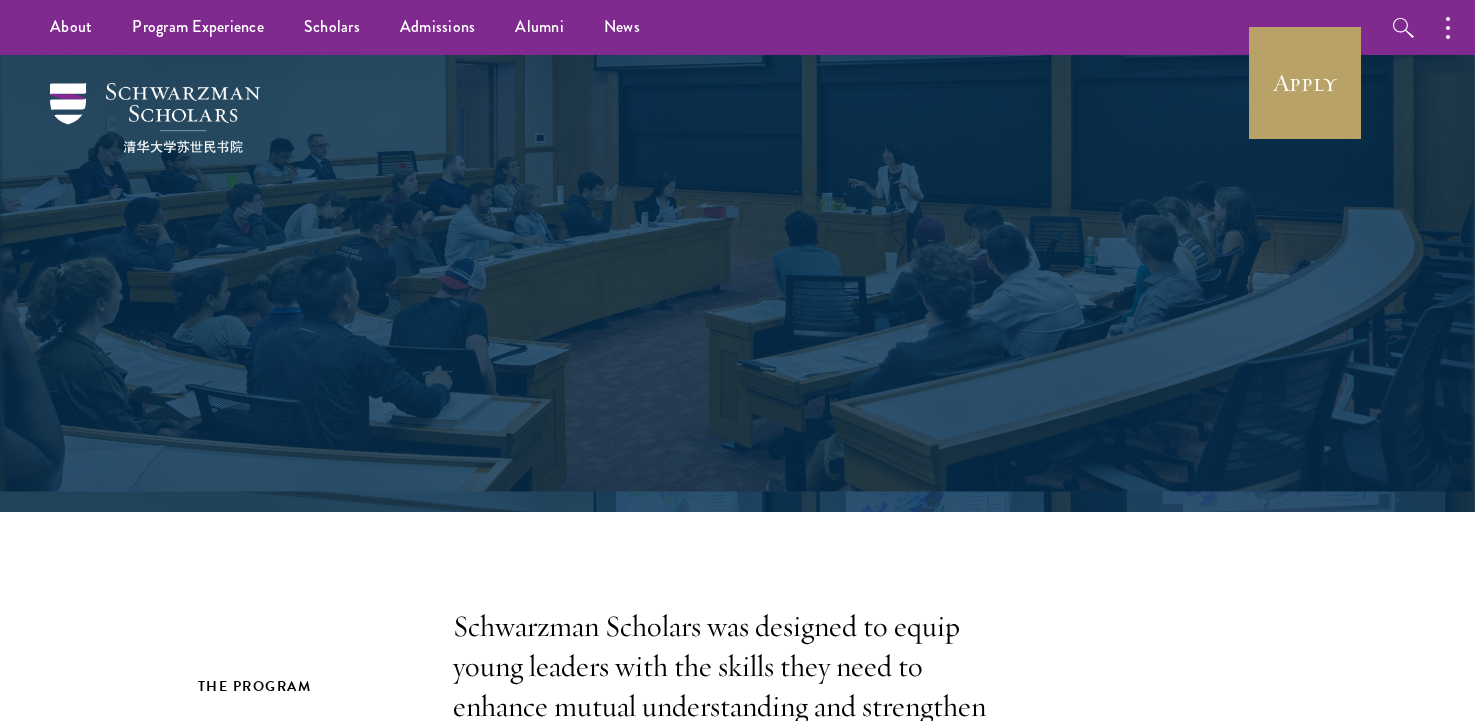 scroll, scrollTop: 0, scrollLeft: 0, axis: both 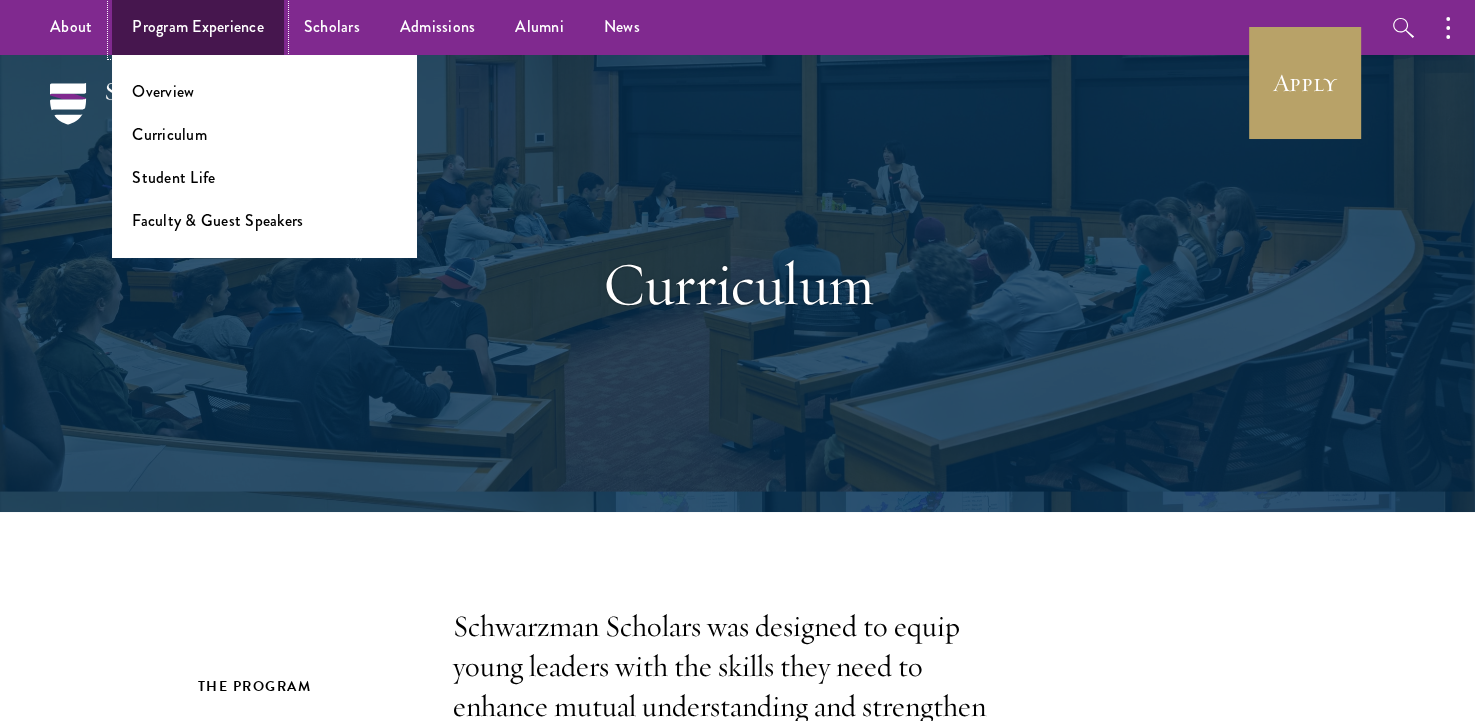 click on "Program Experience" at bounding box center (198, 27) 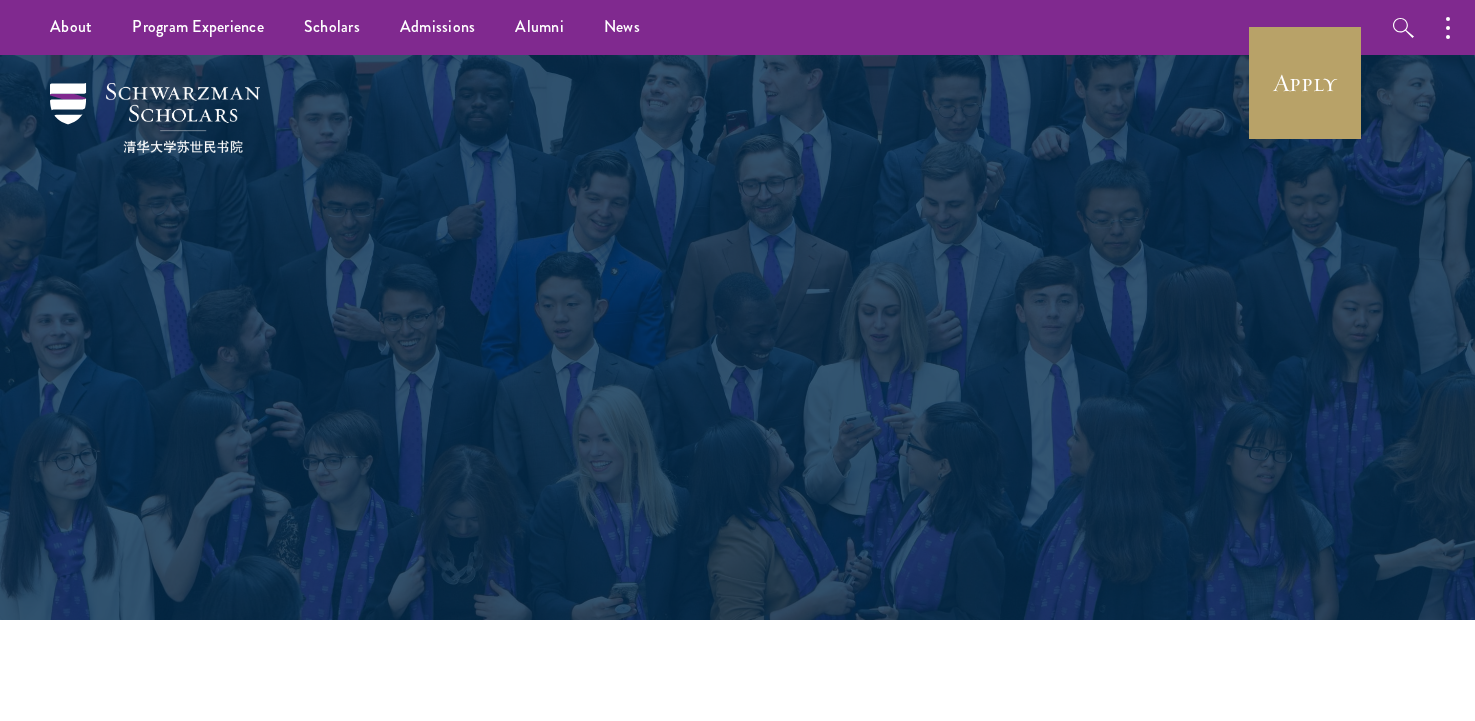 scroll, scrollTop: 0, scrollLeft: 0, axis: both 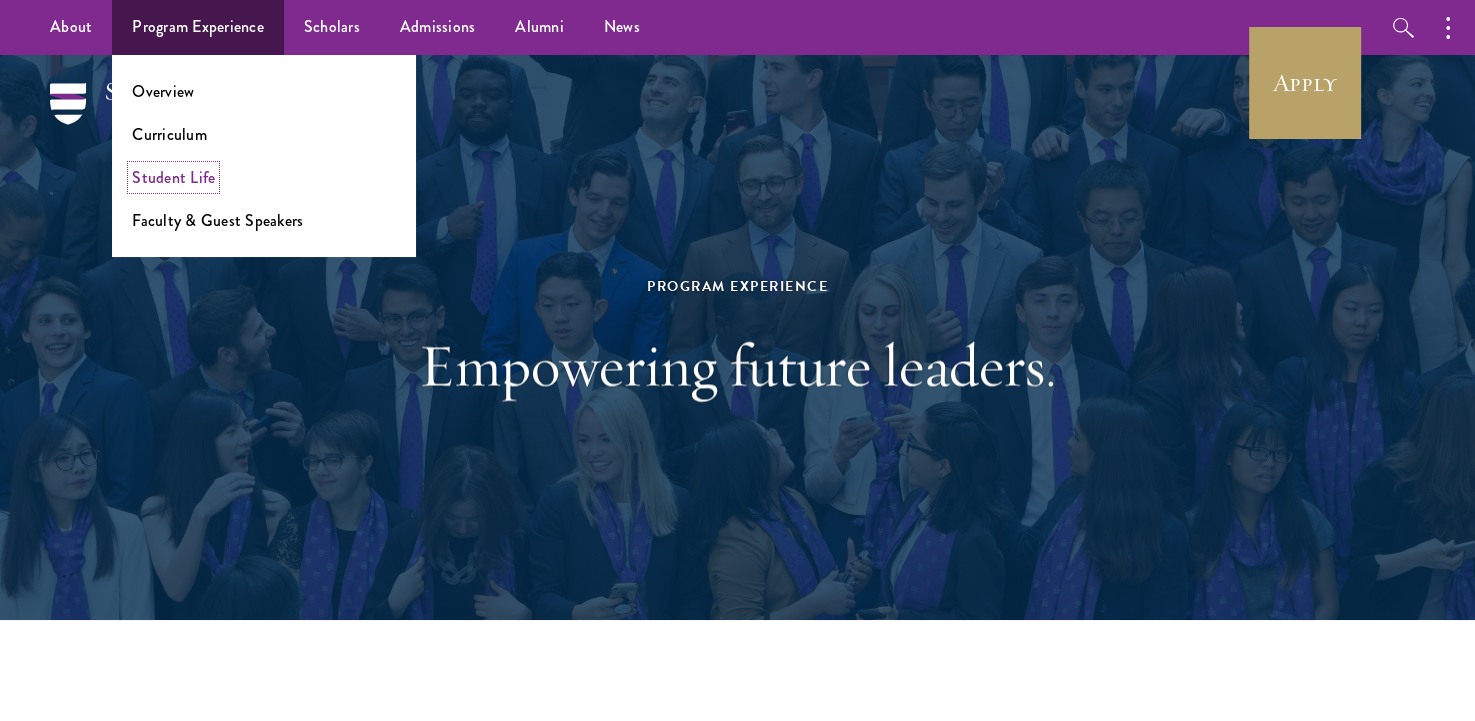 click on "Student Life" at bounding box center [173, 177] 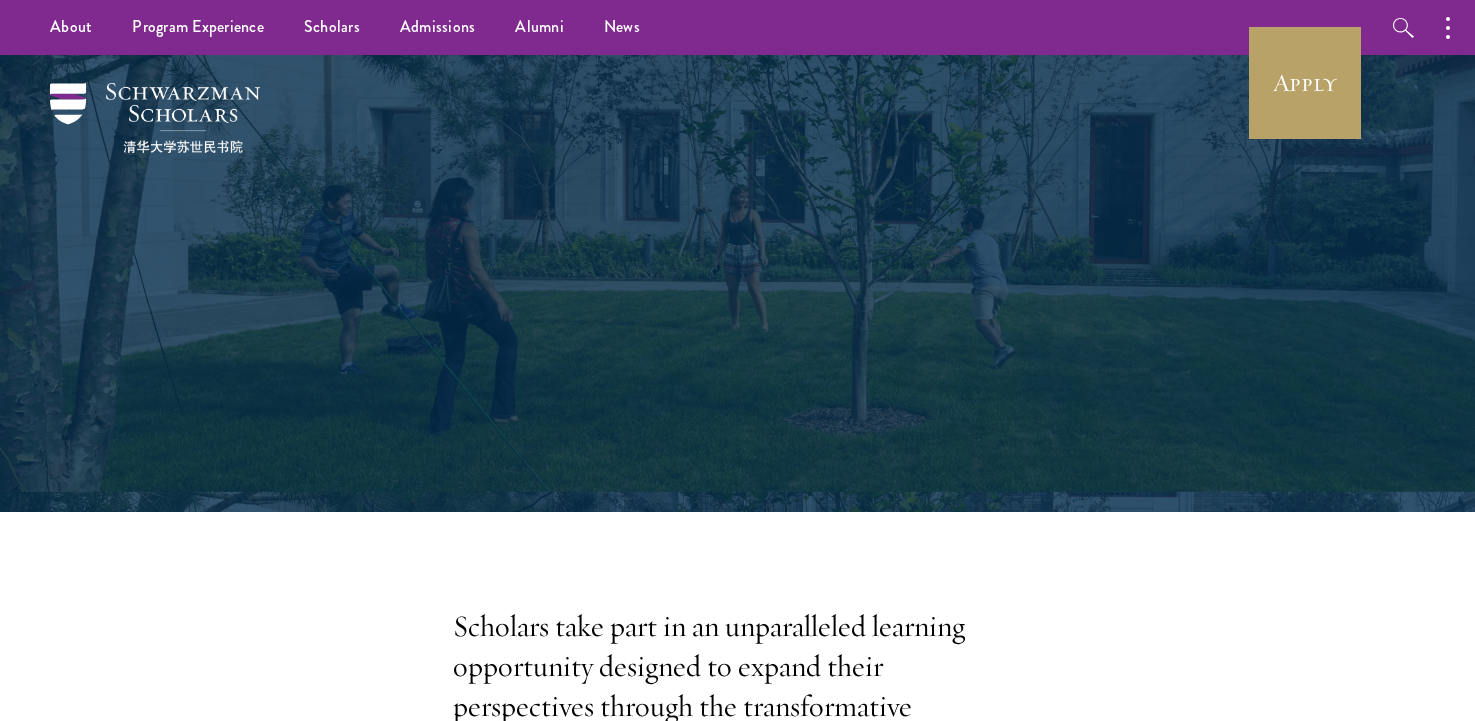 scroll, scrollTop: 0, scrollLeft: 0, axis: both 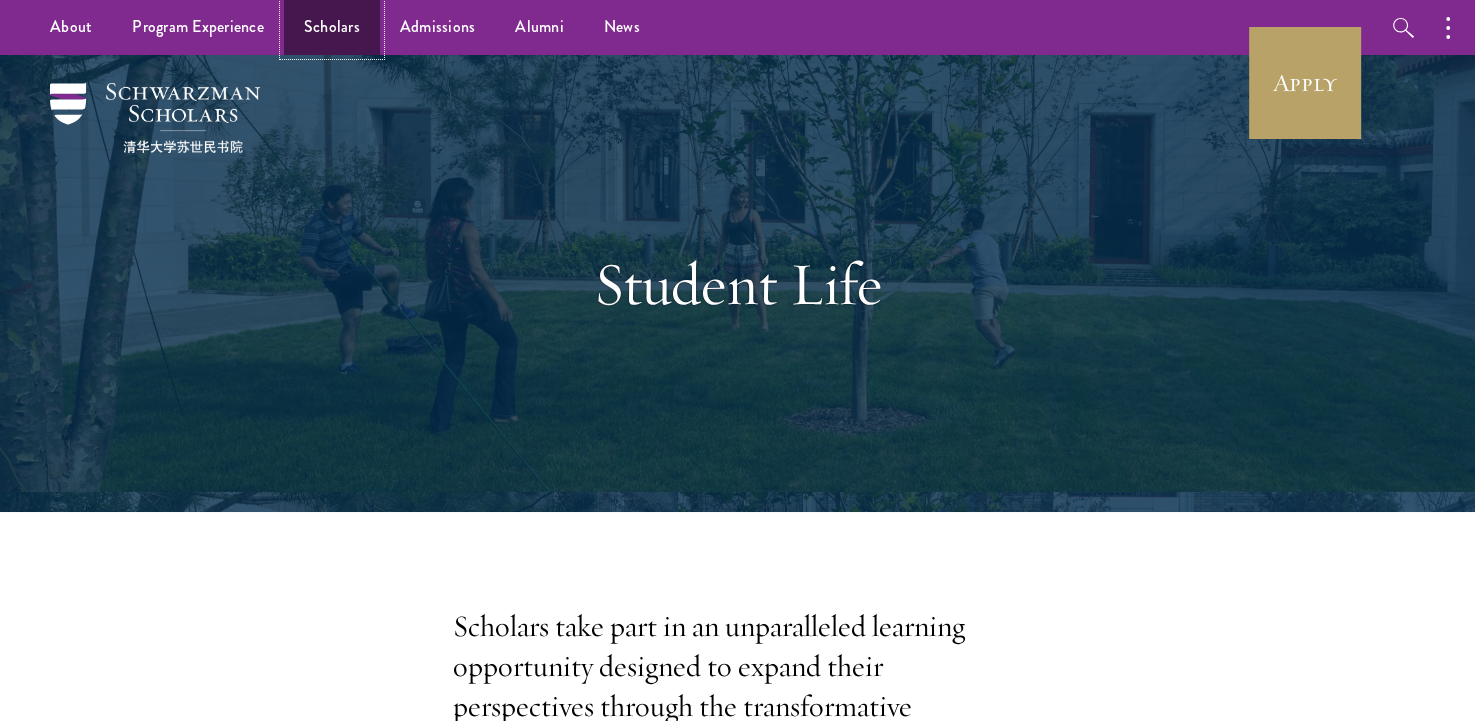 click on "Scholars" at bounding box center (332, 27) 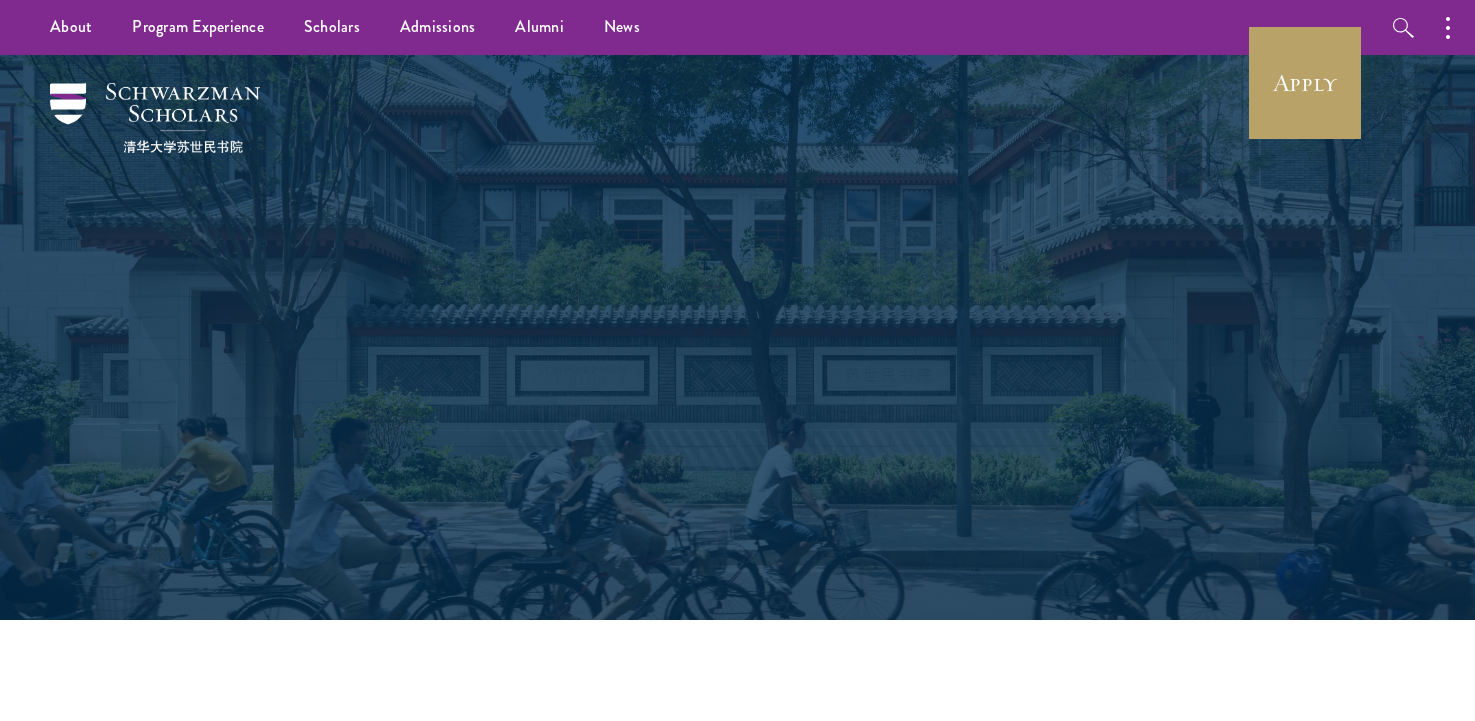 scroll, scrollTop: 0, scrollLeft: 0, axis: both 